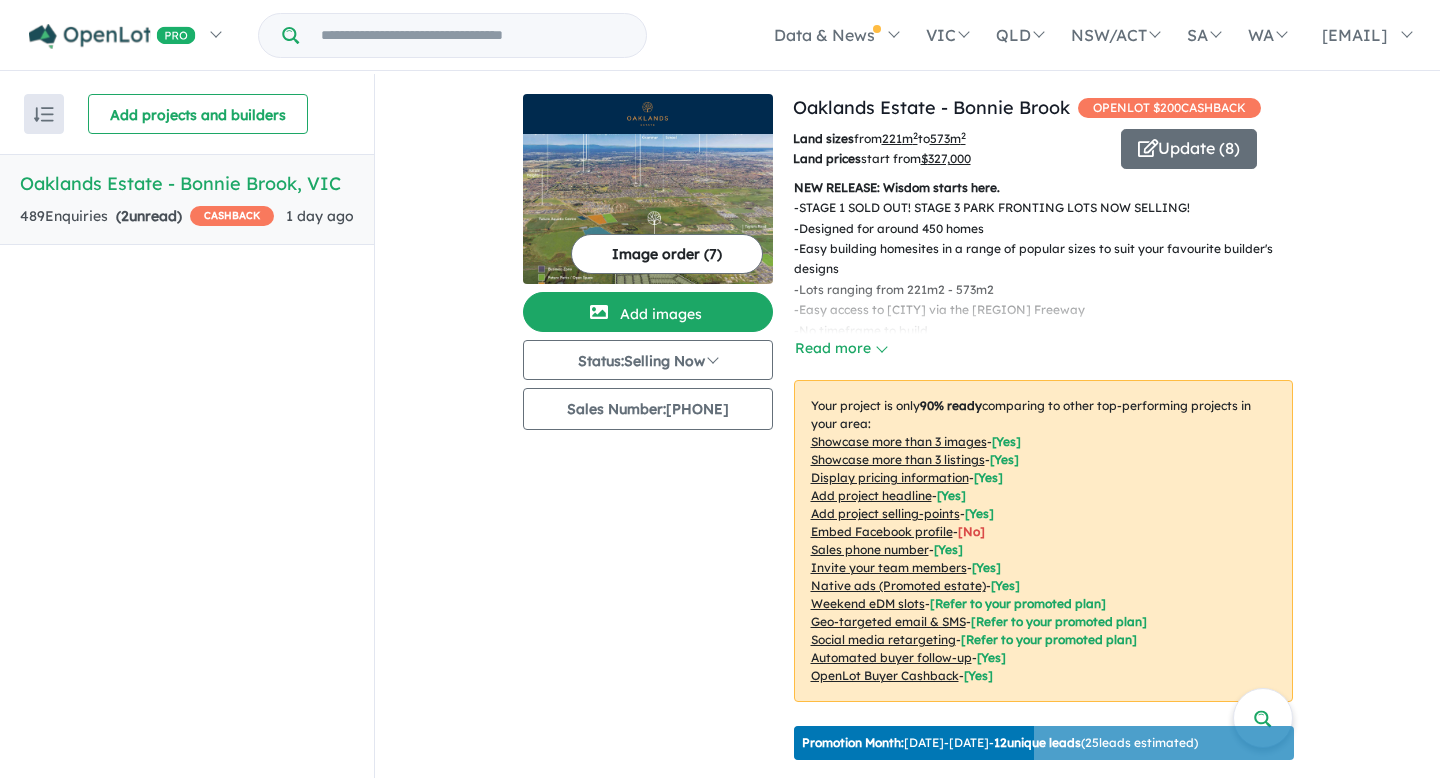 scroll, scrollTop: 2, scrollLeft: 0, axis: vertical 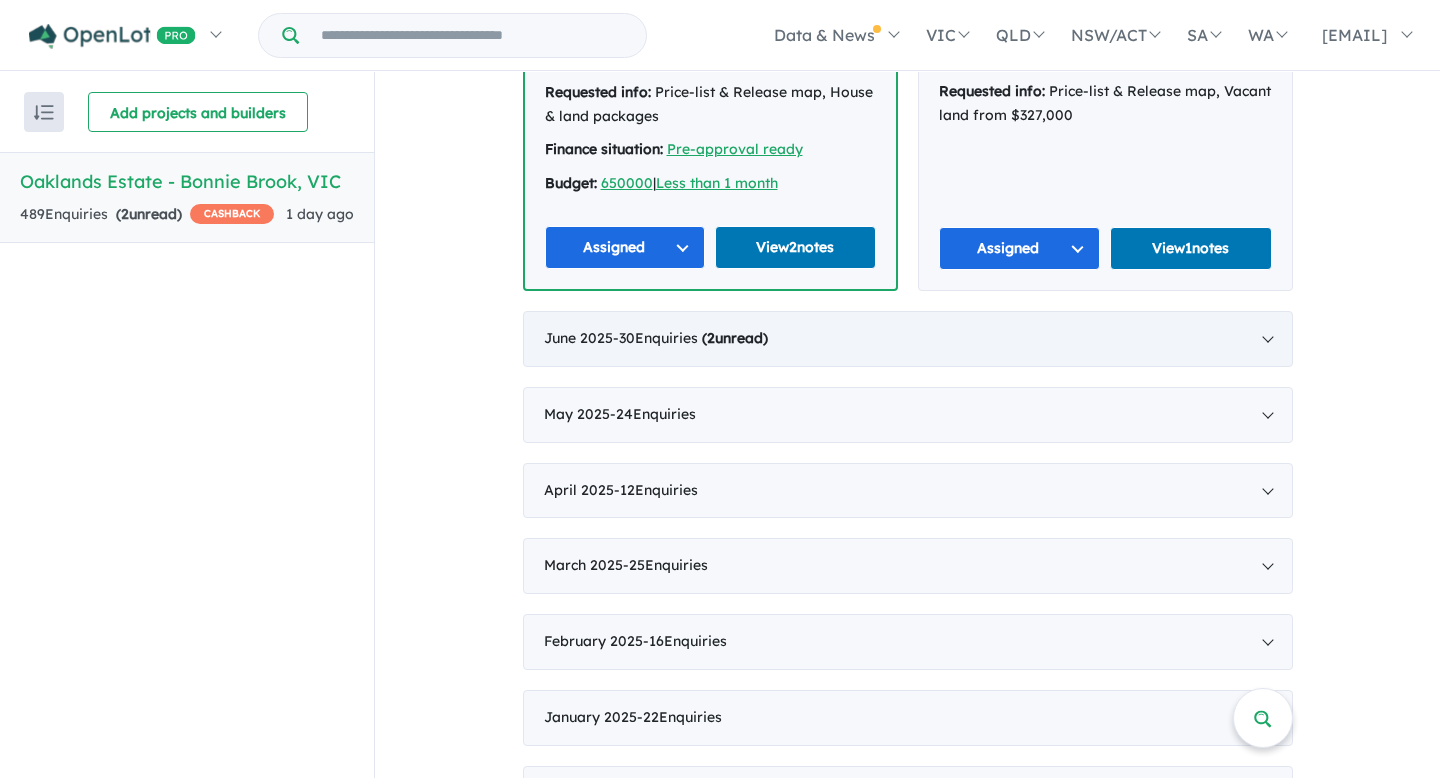 click on "June 2025  -  30  Enquir ies   ( 2  unread)" at bounding box center [908, 339] 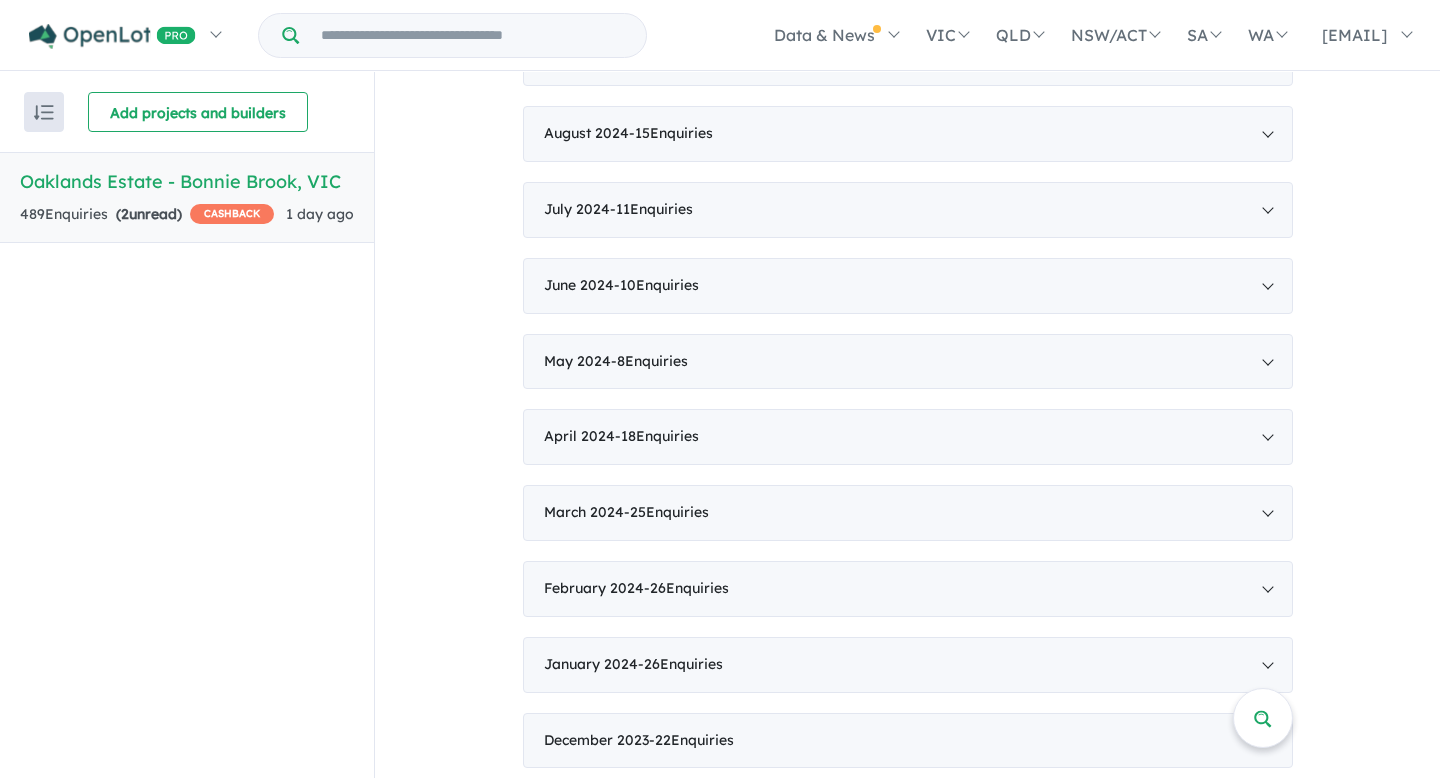 scroll, scrollTop: 1637, scrollLeft: 0, axis: vertical 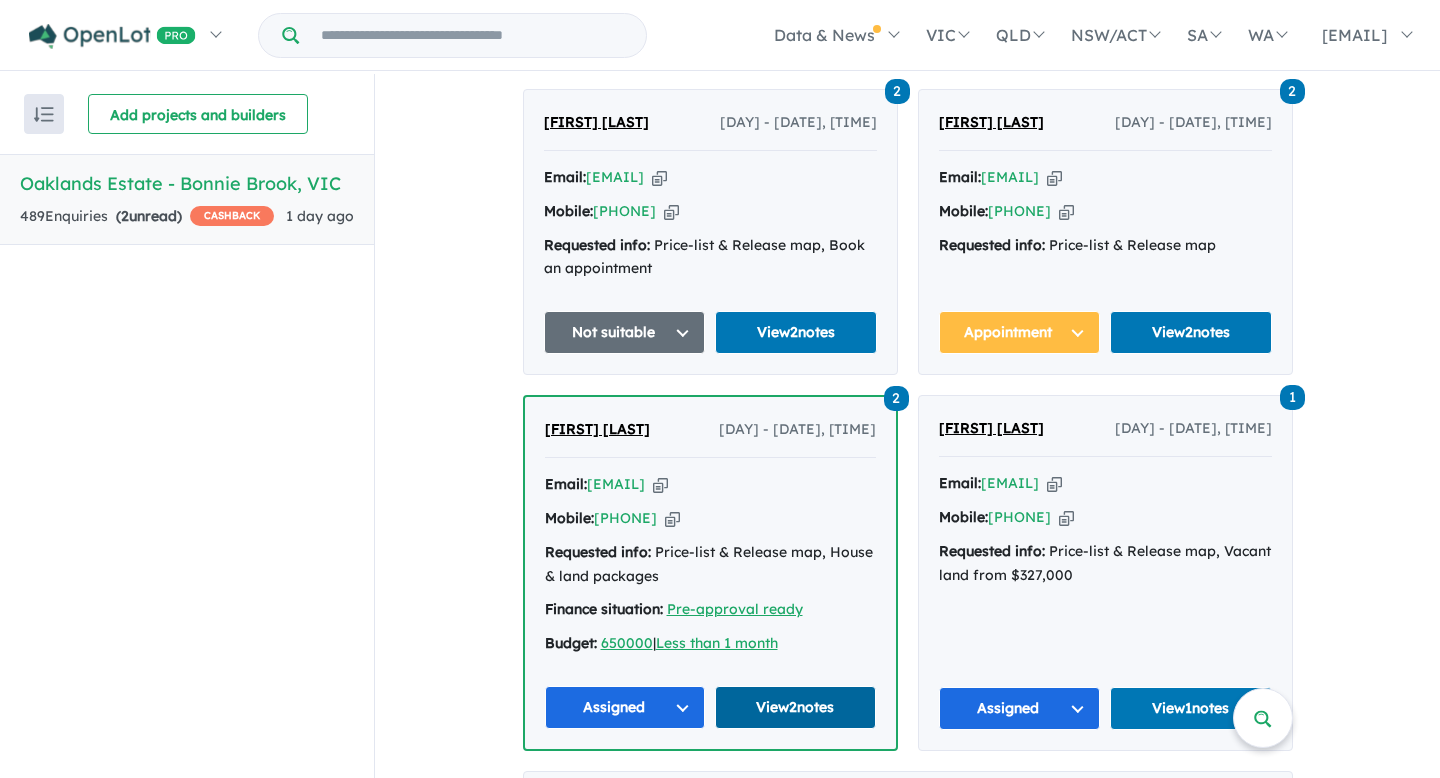 click on "View  2  notes" at bounding box center (795, 707) 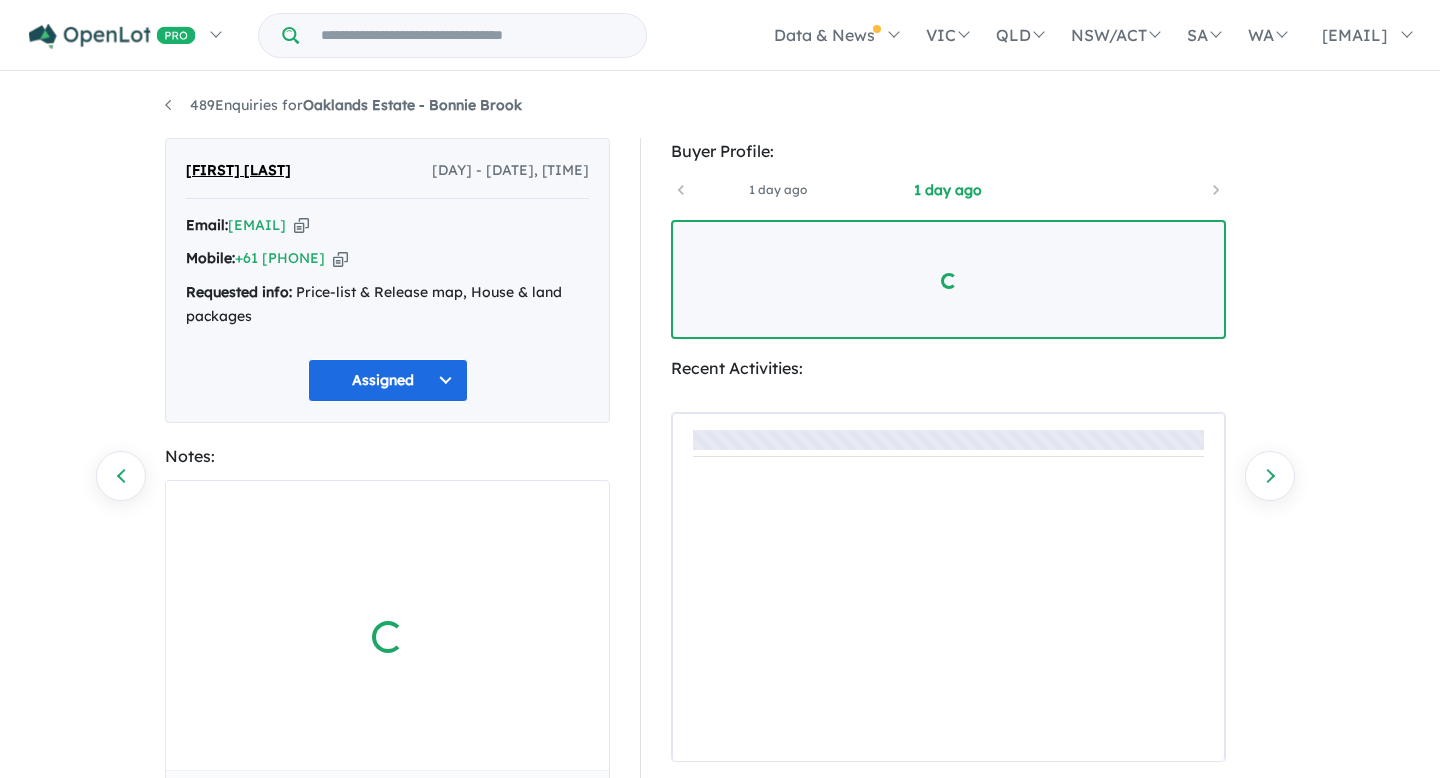 scroll, scrollTop: 0, scrollLeft: 0, axis: both 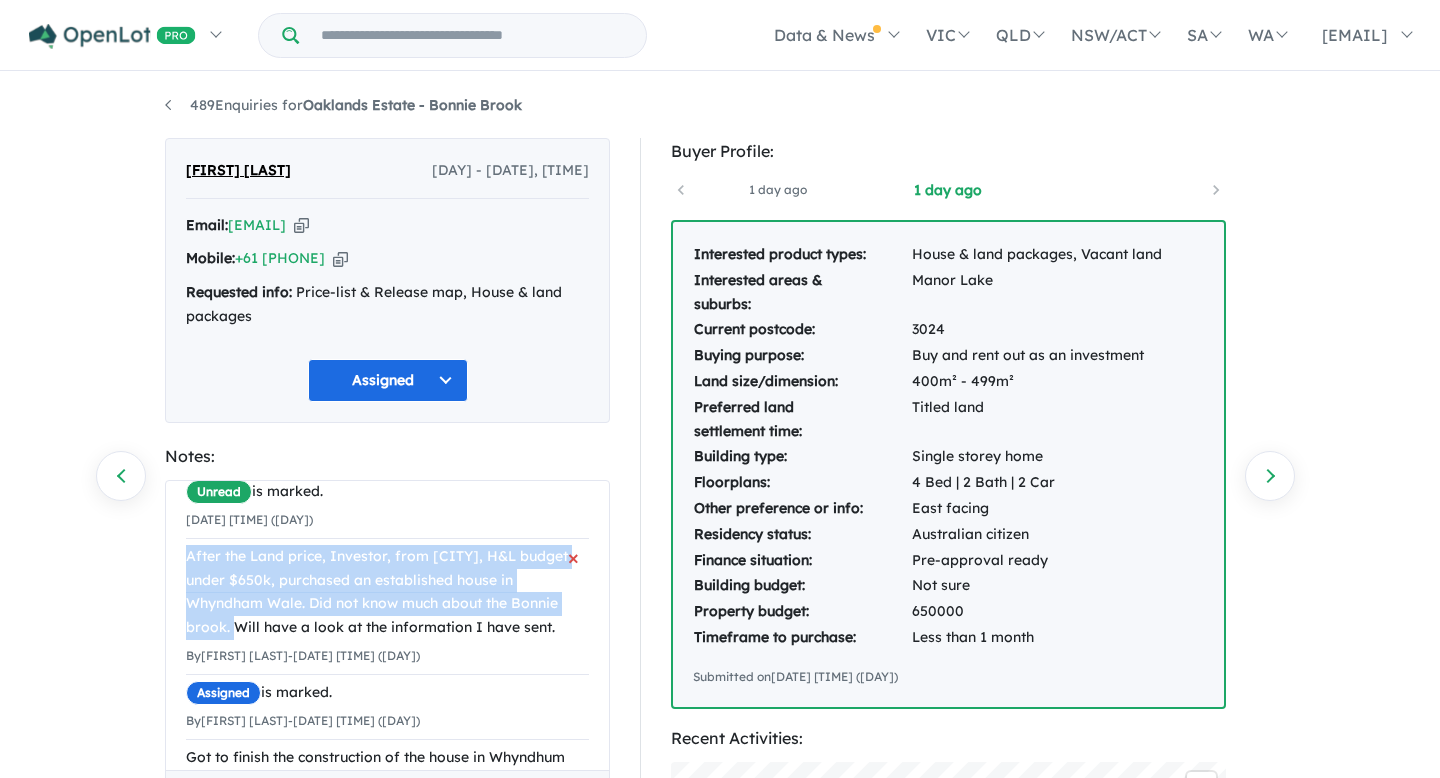 drag, startPoint x: 190, startPoint y: 560, endPoint x: 232, endPoint y: 624, distance: 76.55064 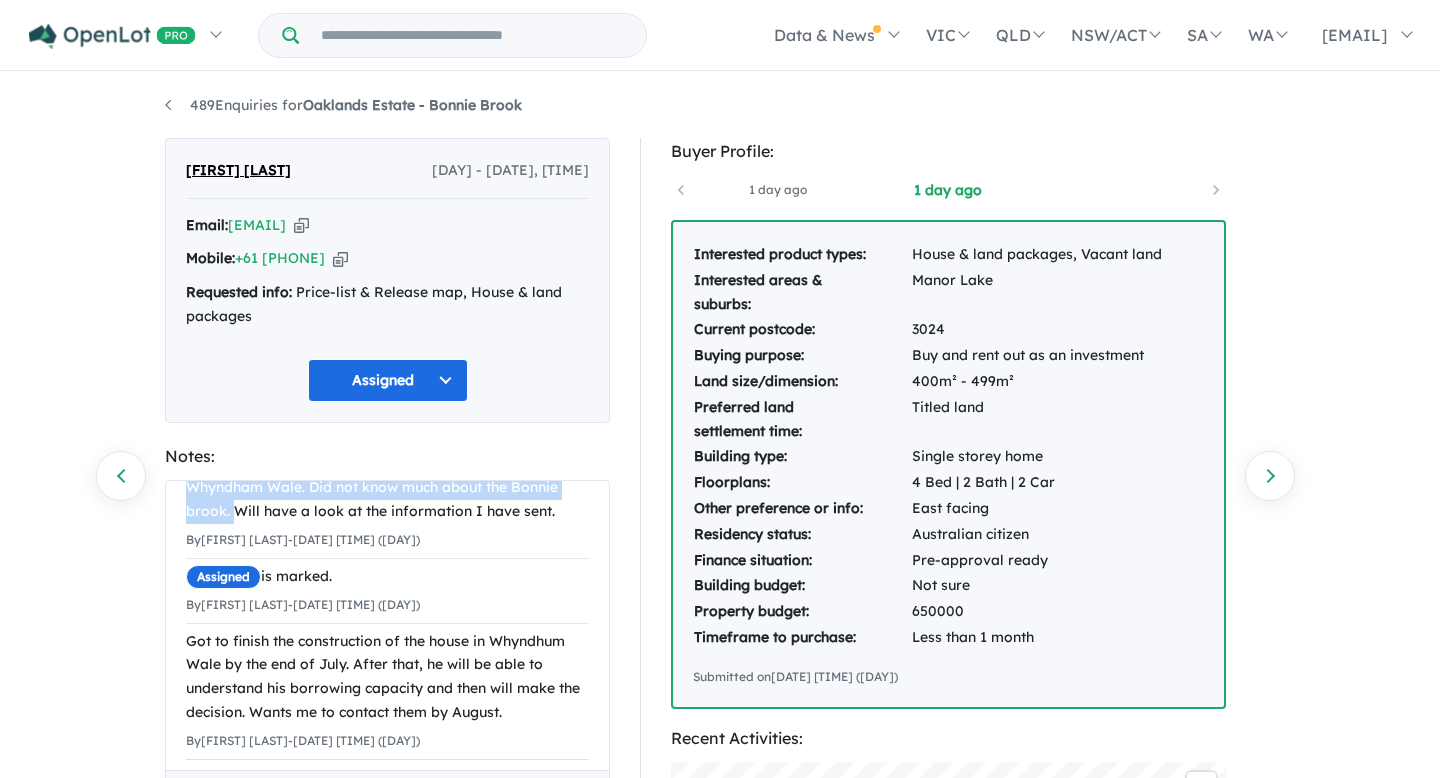 scroll, scrollTop: 153, scrollLeft: 0, axis: vertical 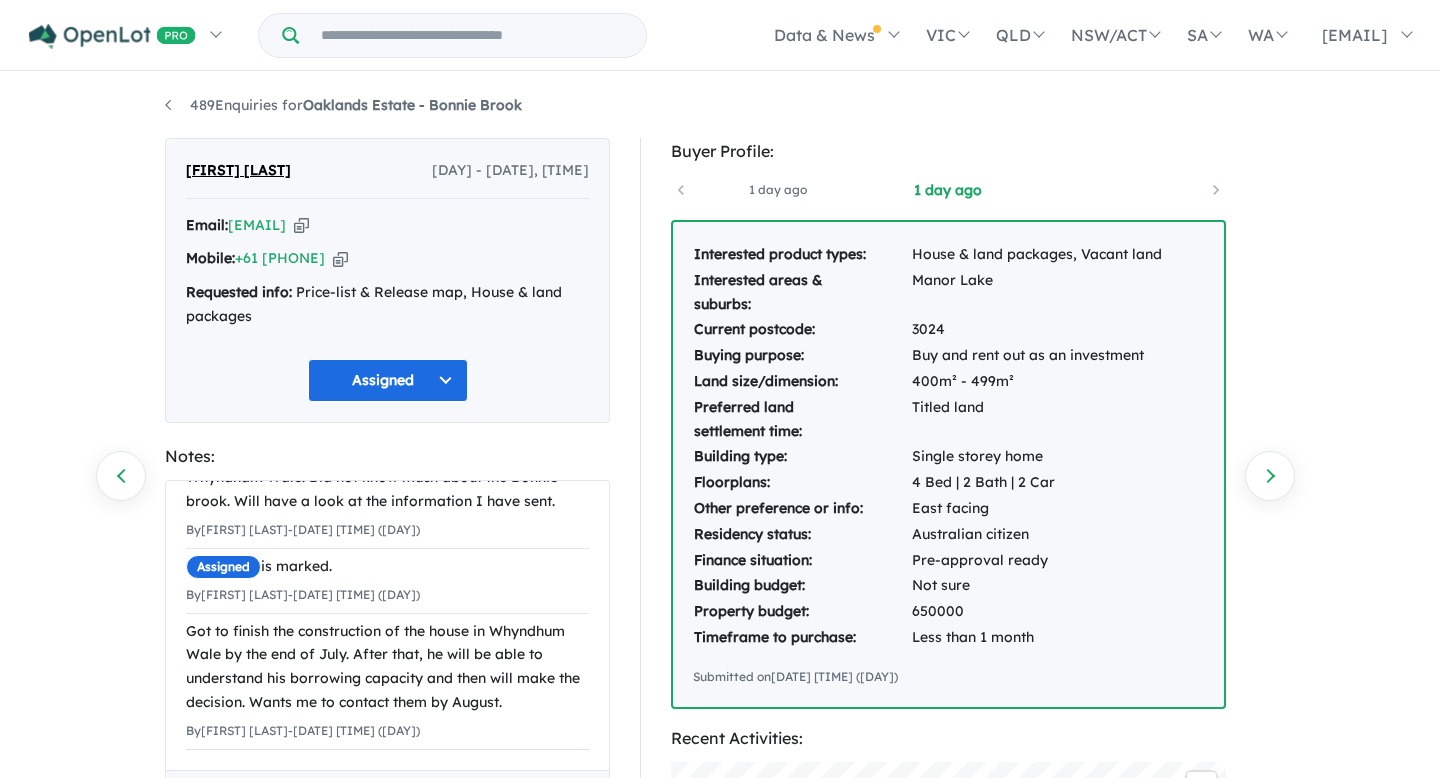 click on "489 Enquiries for Oaklands Estate - Bonnie Brook Previous enquiry Next enquiry [FIRST] [LAST] [DAY] - [DATE], [TIME] Email: [EMAIL] Copied! Mobile: +61 [PHONE] Copied! Requested info: Price-list & Release map, House & land packages Assigned Notes: Unread is marked. [DATE] [TIME] ([DAY]) After the Land price, Investor, from [CITY], H&L budget under $650k, purchased an established house in Whyndham Wale. Did not know much about the Bonnie brook. Will have a look at the information I have sent. By [FIRST] [LAST] - [DATE] [TIME] ([DAY]) × Assigned is marked. By [FIRST] [LAST] - [DATE] [TIME] ([DAY]) × Got to finish the construction of the house in Whyndhum Wale by the end of July. After that, he will be able to understand his borrowing capacity and then will make the decision. Wants me to contact them by August. By [FIRST] [LAST] - [DATE] [TIME] ([DAY]) × By [FIRST] [LAST] Add Buyer Profile: [TIME_AGO] [TIME_AGO] Interested product types: Manor Lake" at bounding box center [720, 427] 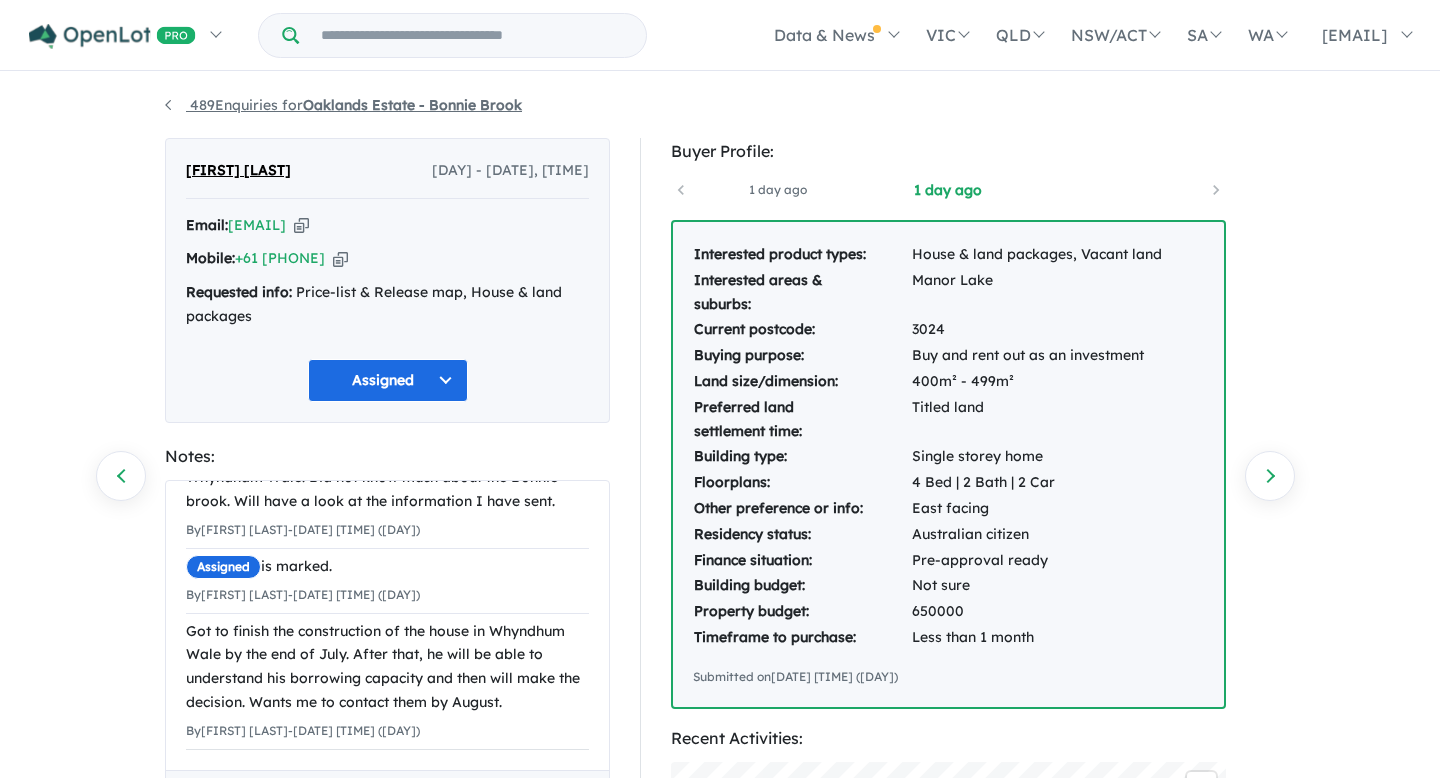 click on "489  Enquiries for  Oaklands Estate - Bonnie Brook" at bounding box center (343, 105) 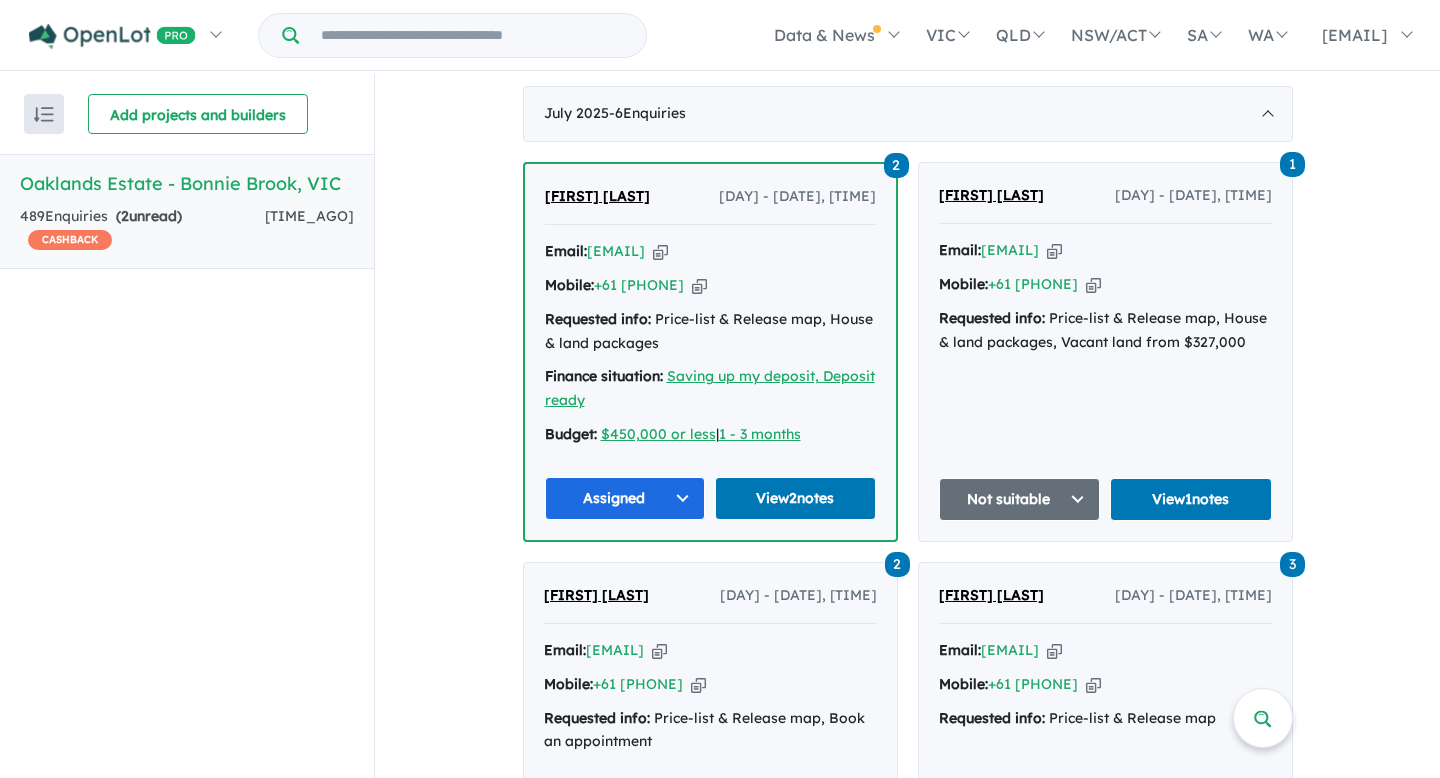scroll, scrollTop: 845, scrollLeft: 0, axis: vertical 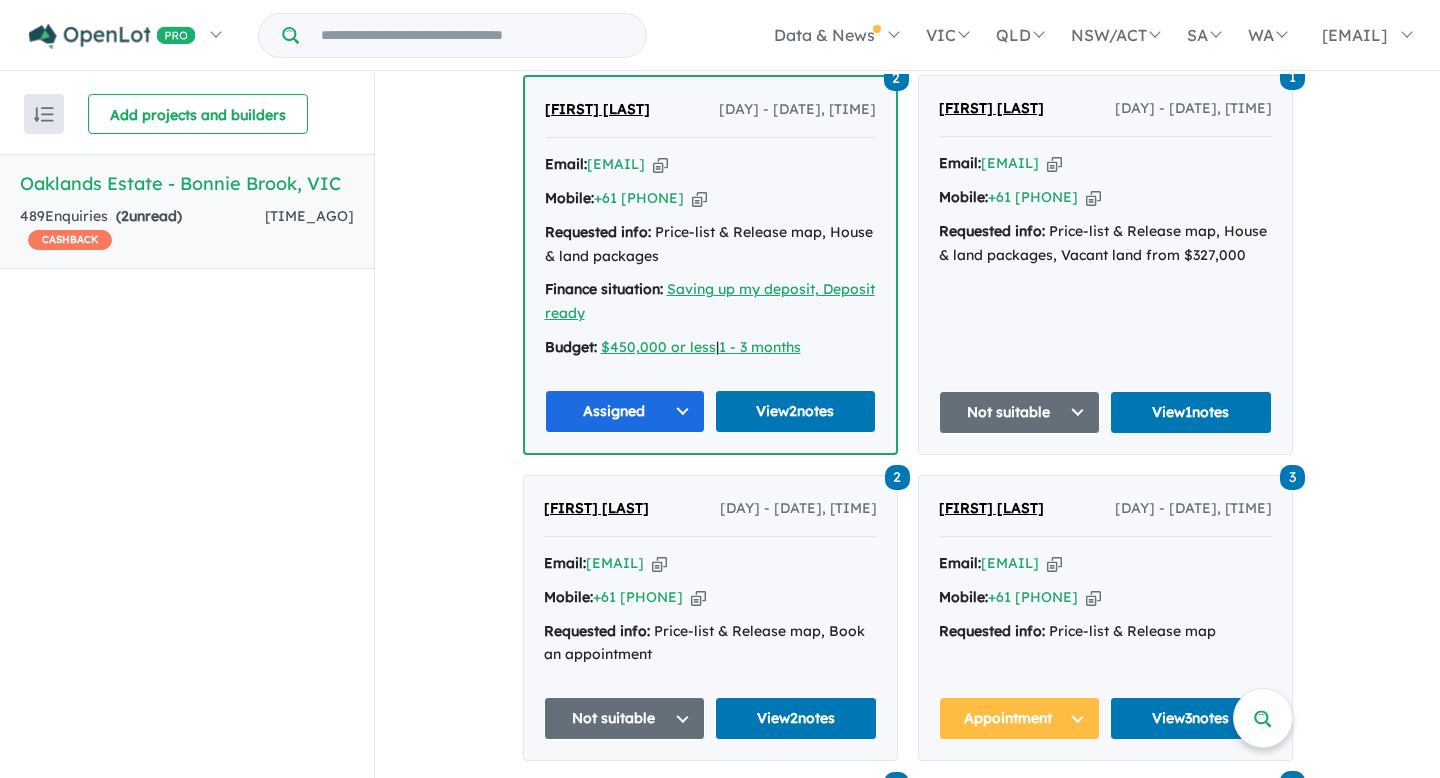 click on "[FIRST] [LAST]" at bounding box center (597, 109) 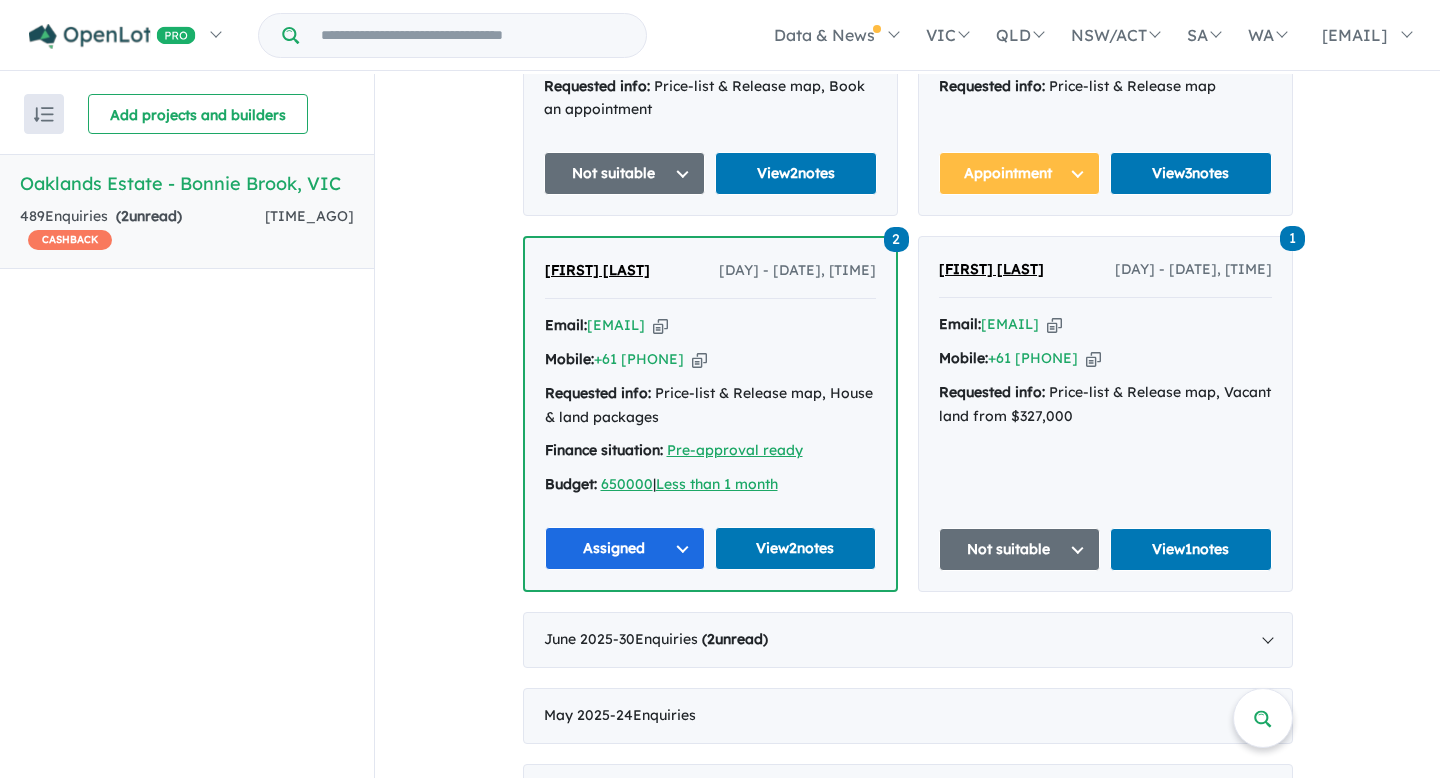 scroll, scrollTop: 1380, scrollLeft: 0, axis: vertical 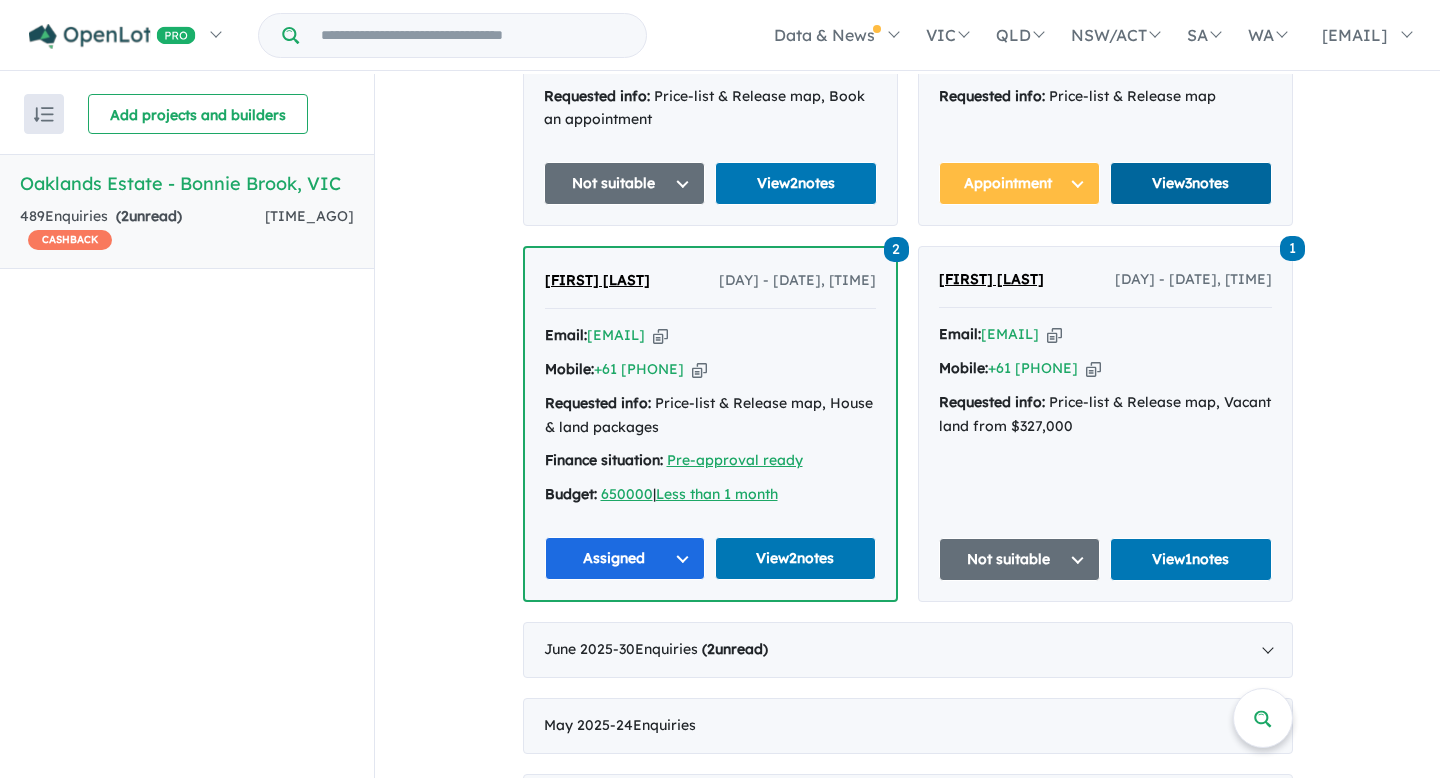 click on "View  3  notes" at bounding box center [1191, 183] 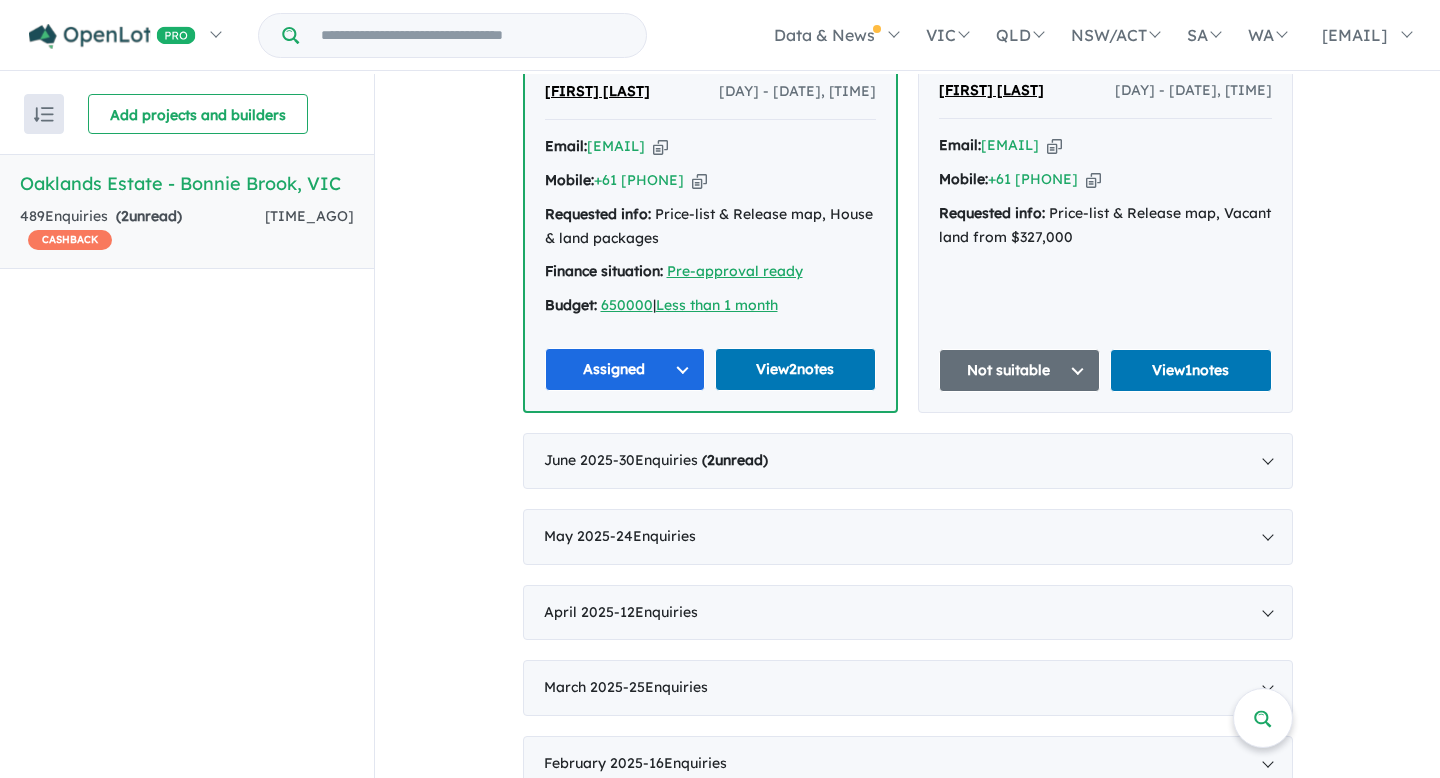 scroll, scrollTop: 1581, scrollLeft: 0, axis: vertical 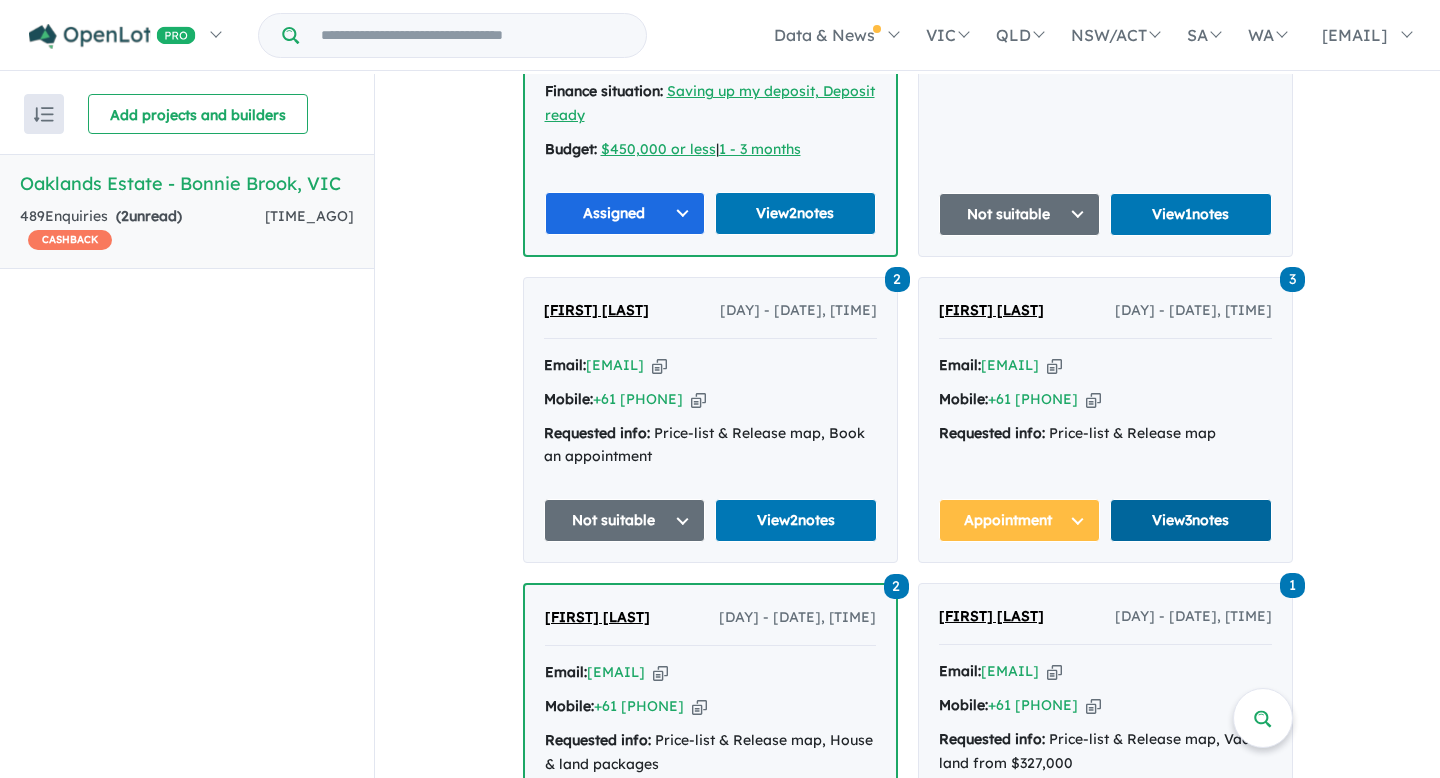 click on "View  3  notes" at bounding box center [1191, 520] 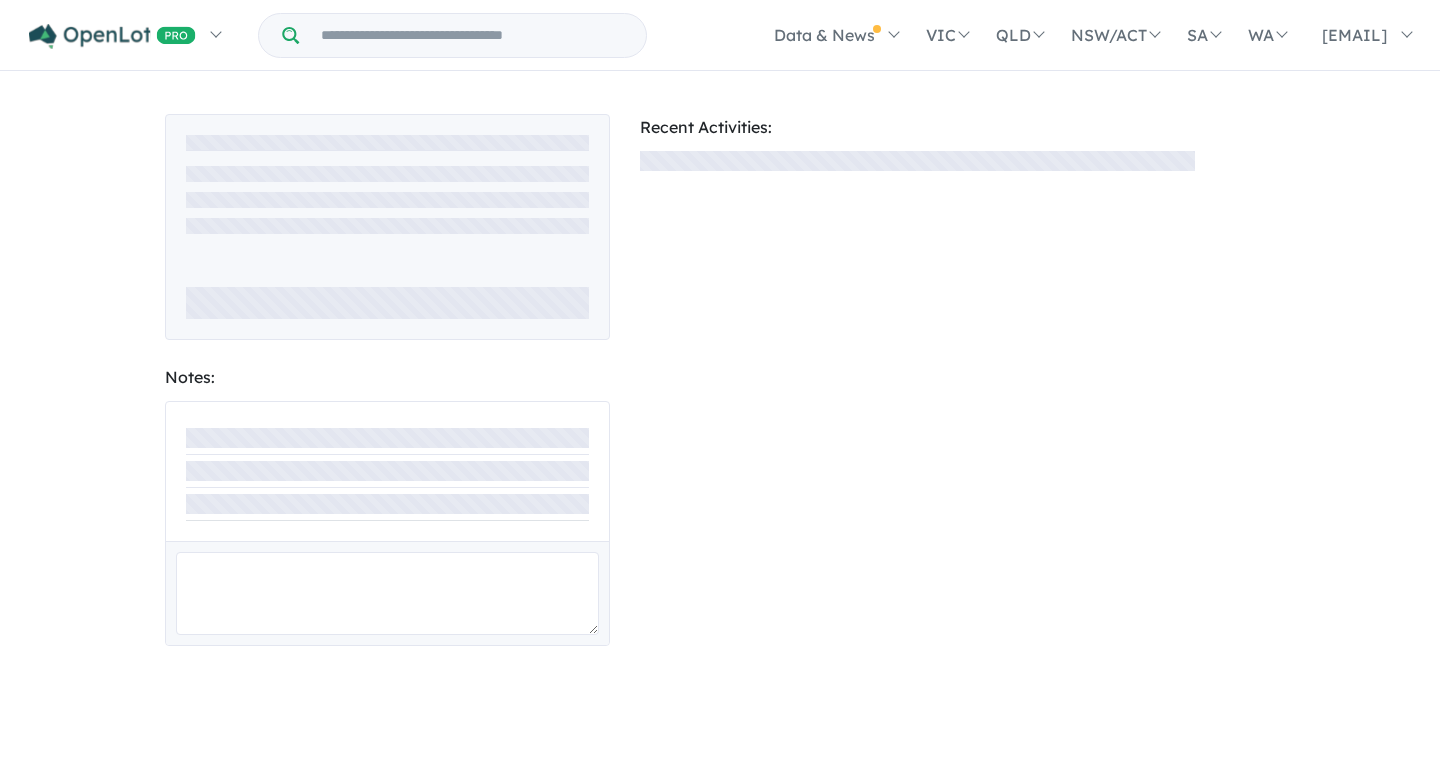 scroll, scrollTop: 0, scrollLeft: 0, axis: both 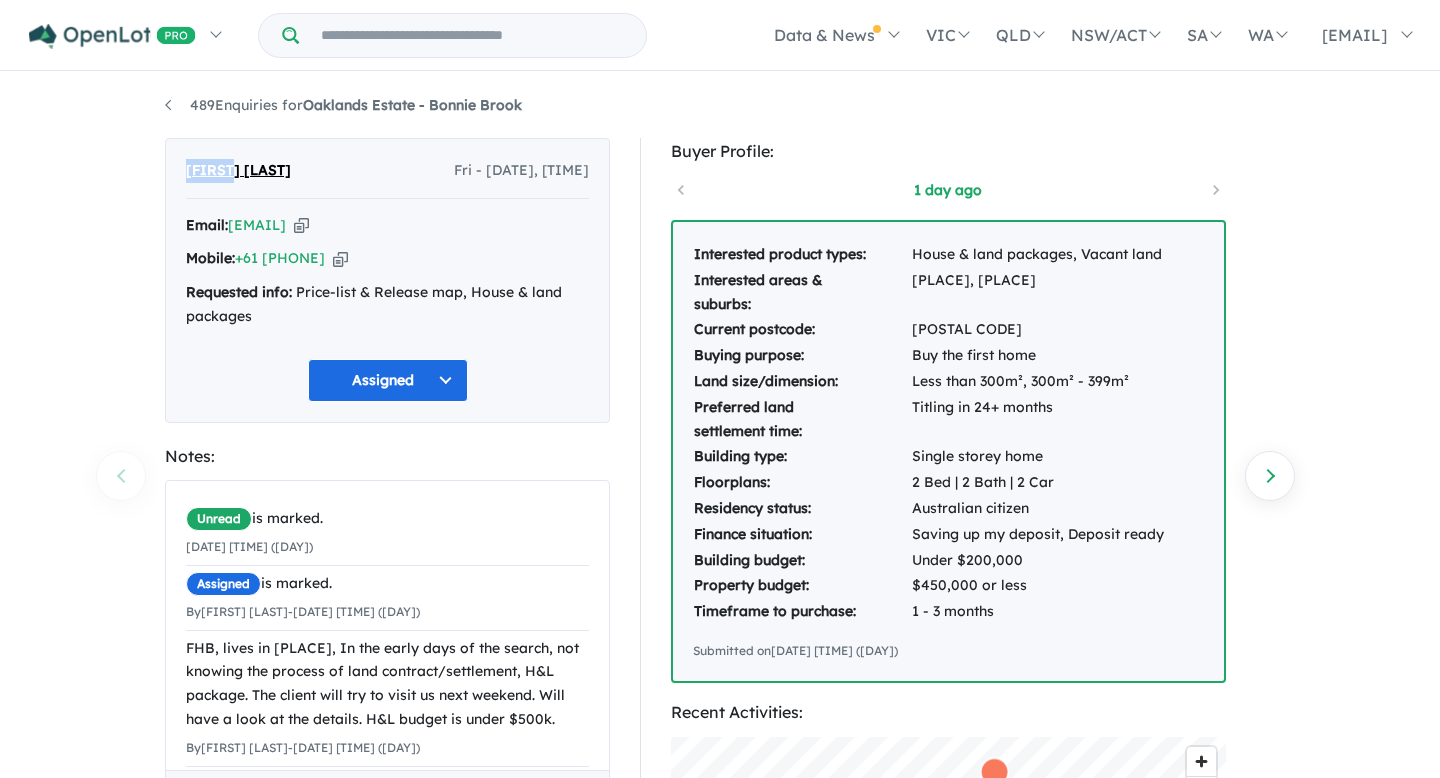 drag, startPoint x: 184, startPoint y: 165, endPoint x: 222, endPoint y: 171, distance: 38.470768 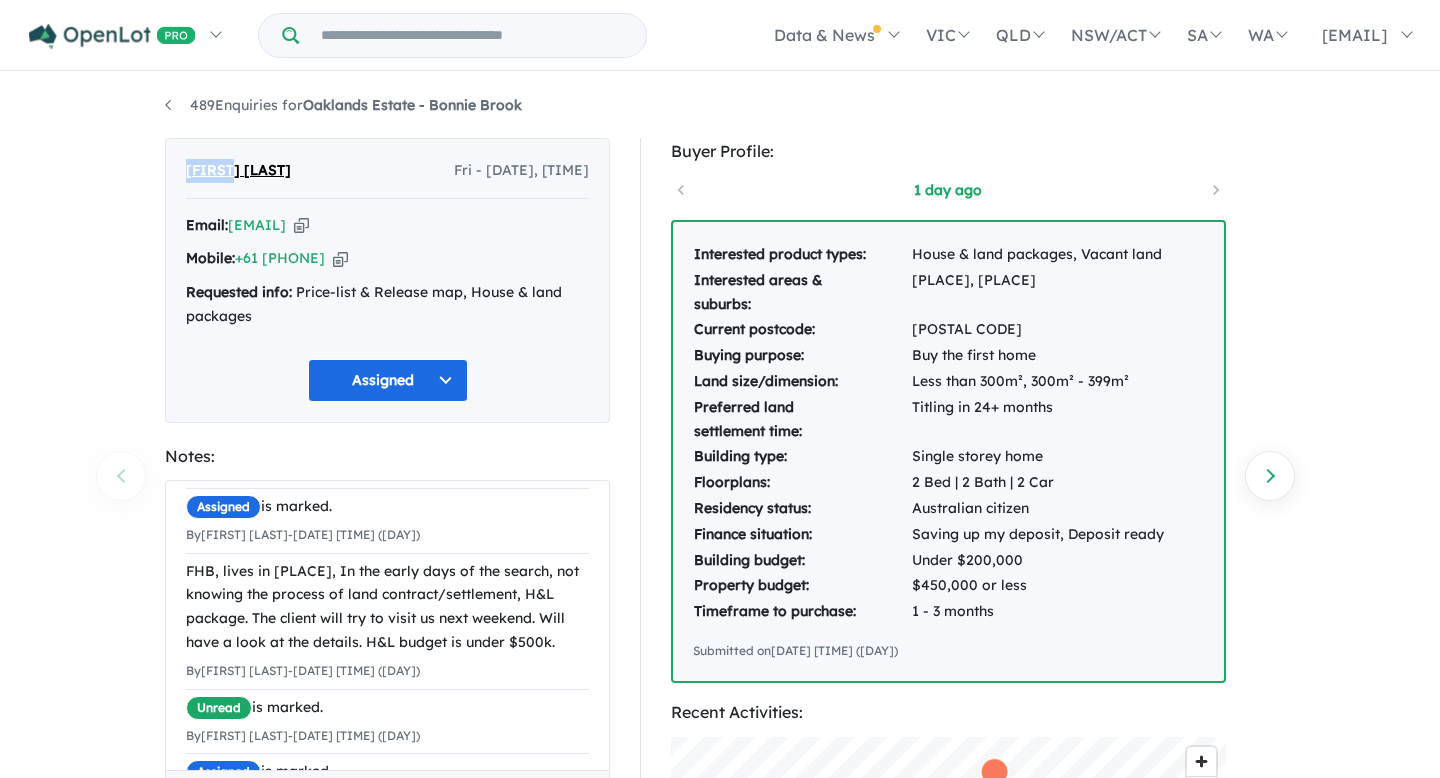 scroll, scrollTop: 4, scrollLeft: 0, axis: vertical 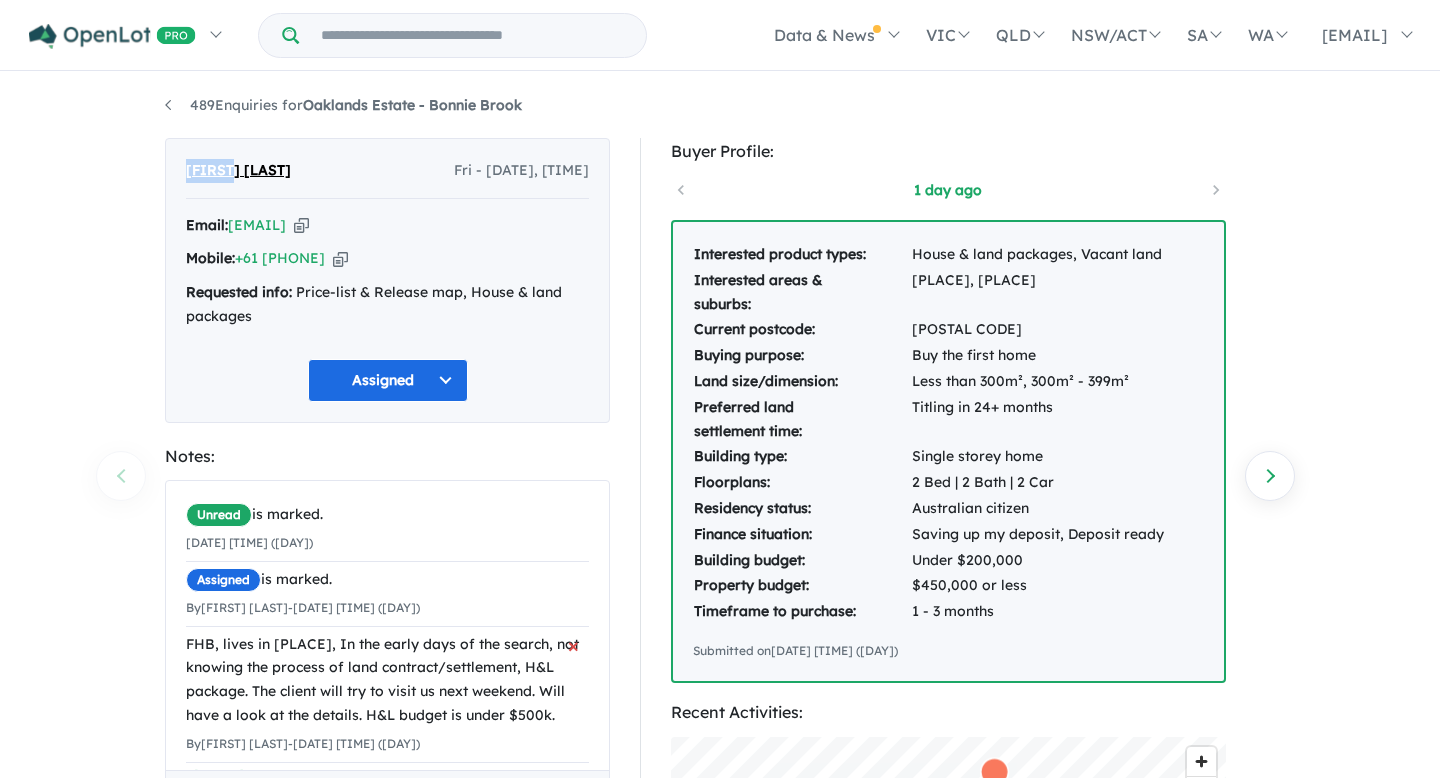 drag, startPoint x: 182, startPoint y: 644, endPoint x: 559, endPoint y: 714, distance: 383.4436 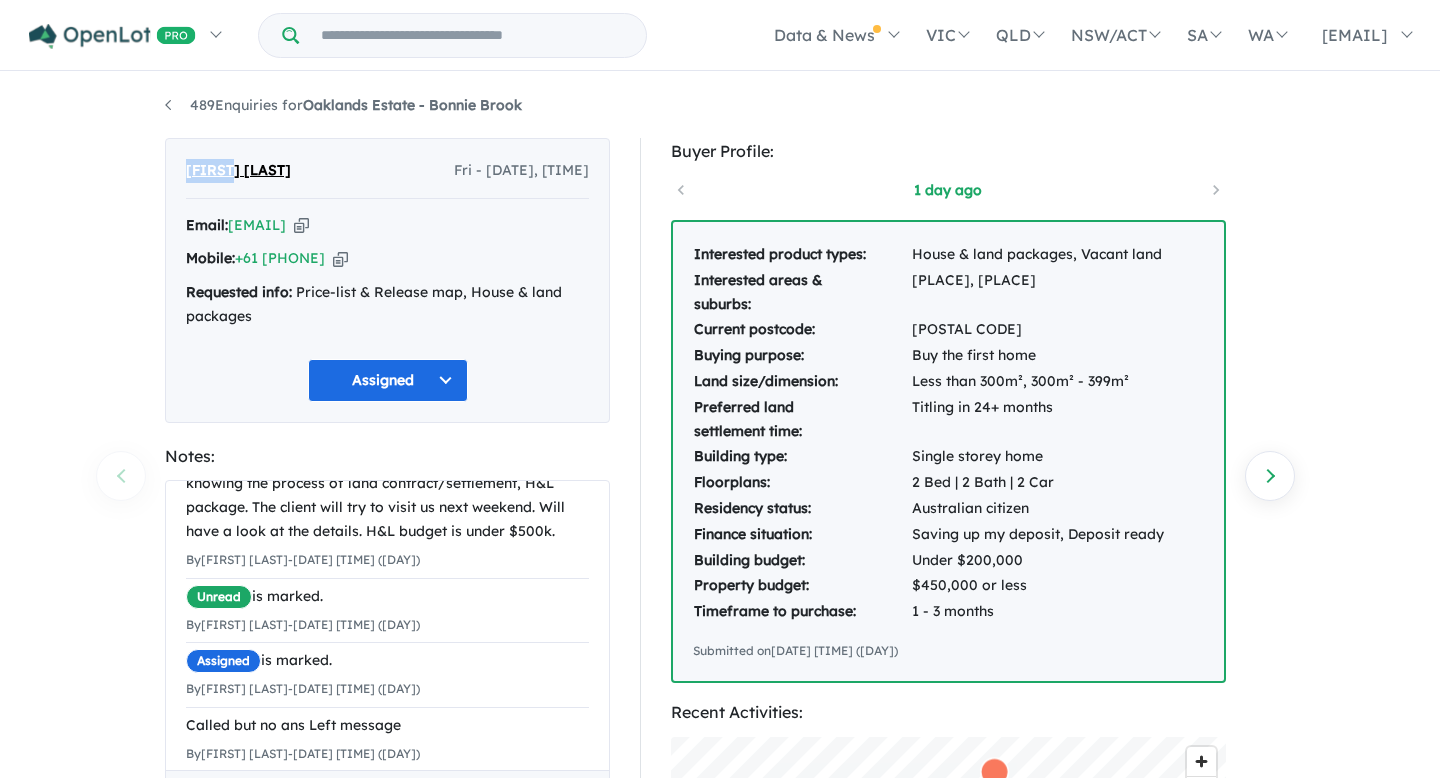 scroll, scrollTop: 212, scrollLeft: 0, axis: vertical 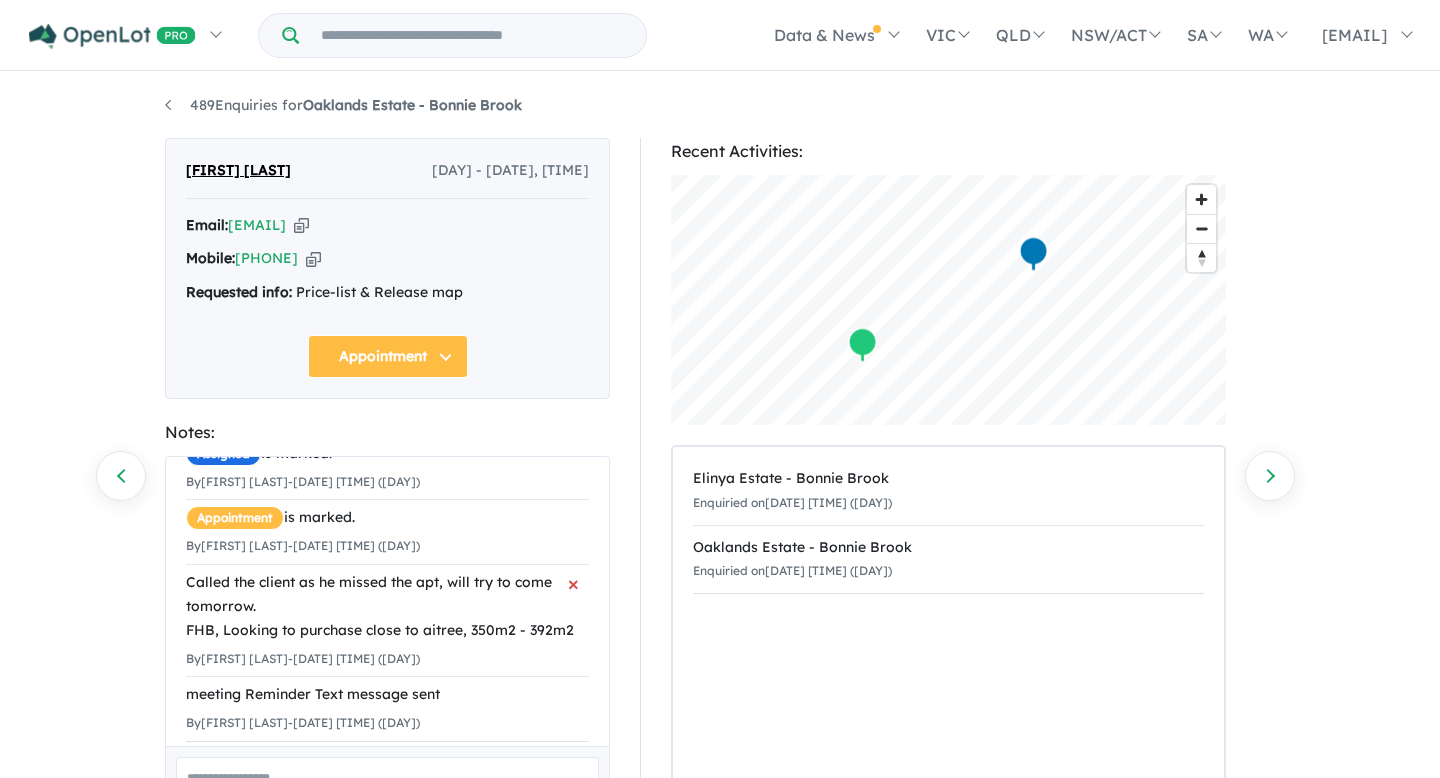 drag, startPoint x: 189, startPoint y: 633, endPoint x: 581, endPoint y: 629, distance: 392.02042 